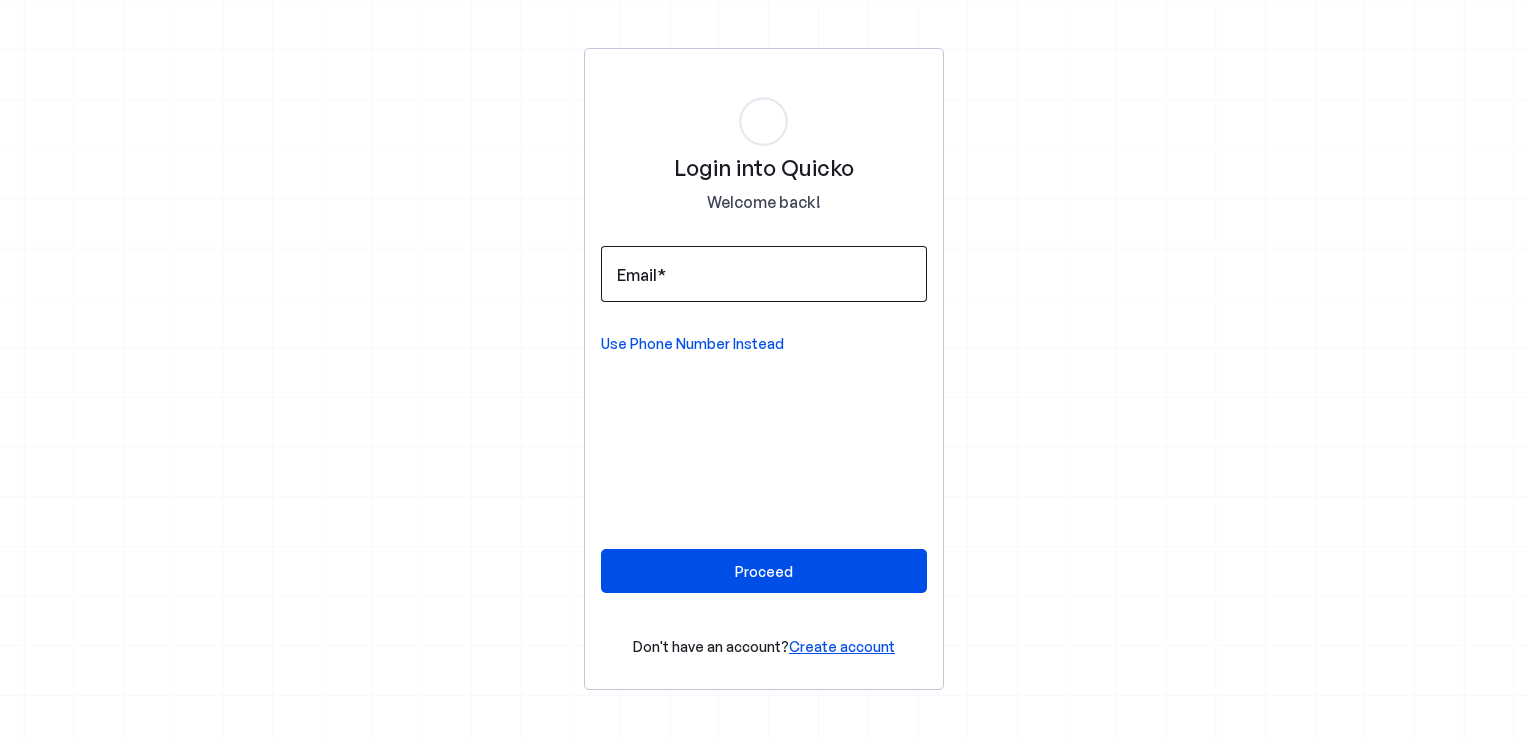 scroll, scrollTop: 0, scrollLeft: 0, axis: both 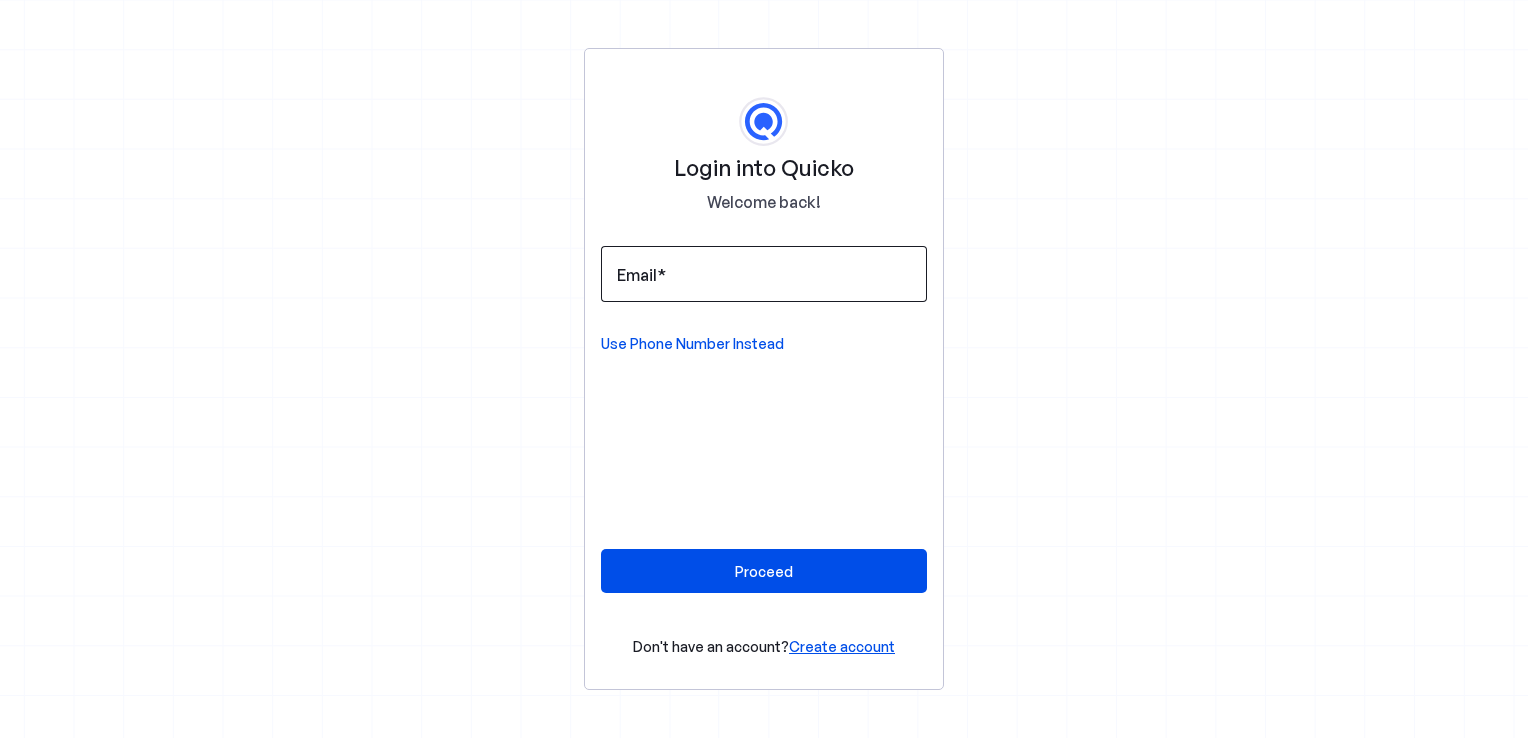 click on "Email" at bounding box center [764, 274] 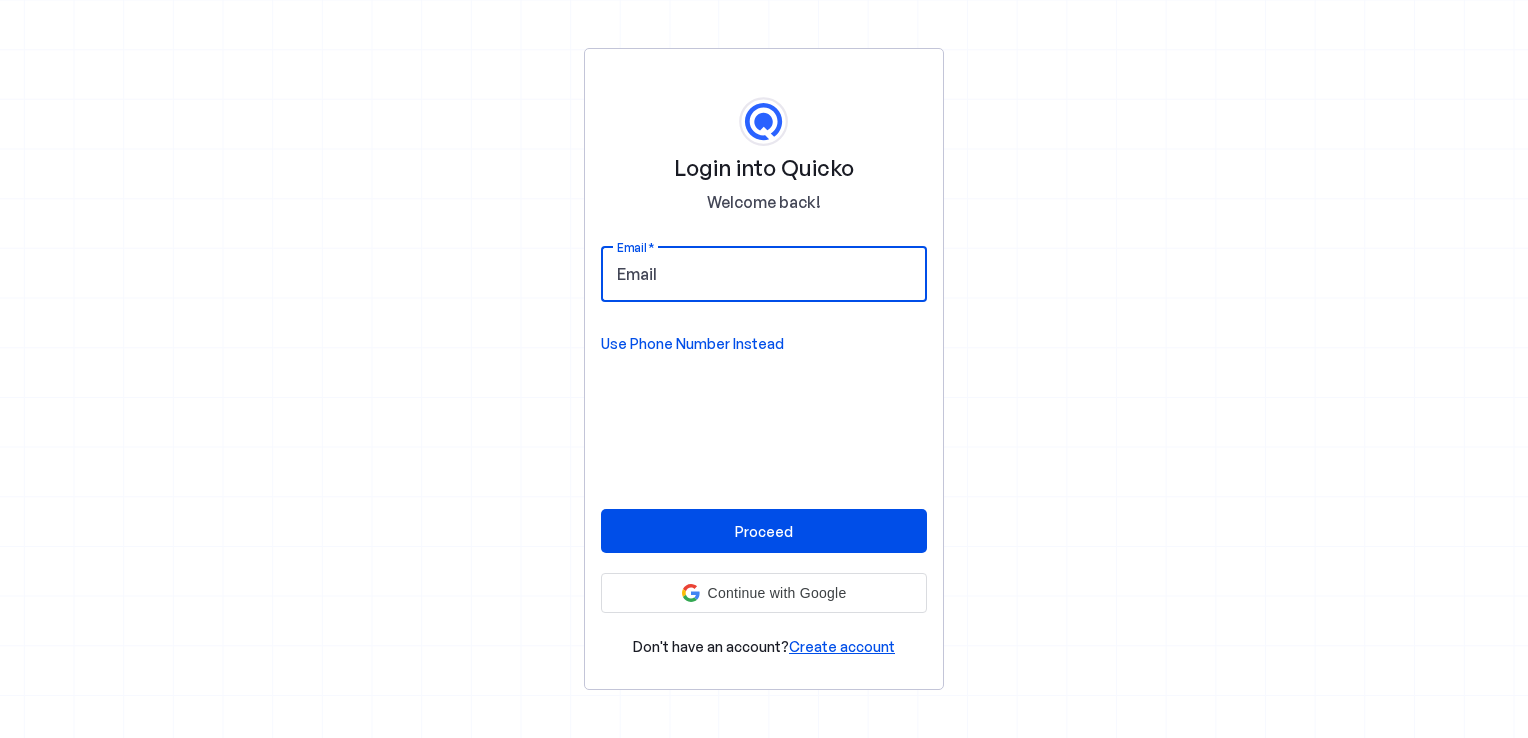type on "pkiran_sde@outlook.com" 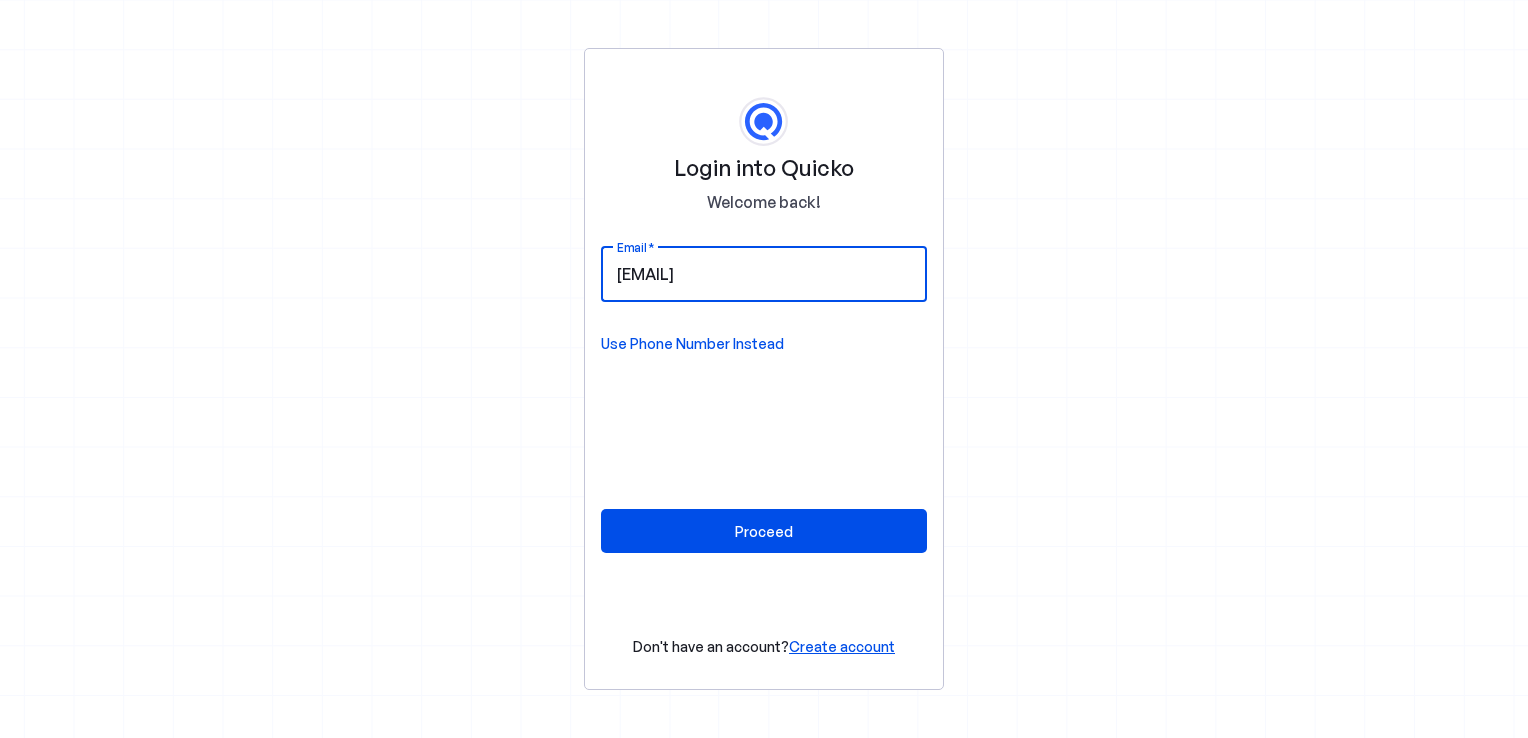click on "pkiran_sde@outlook.com" at bounding box center (764, 274) 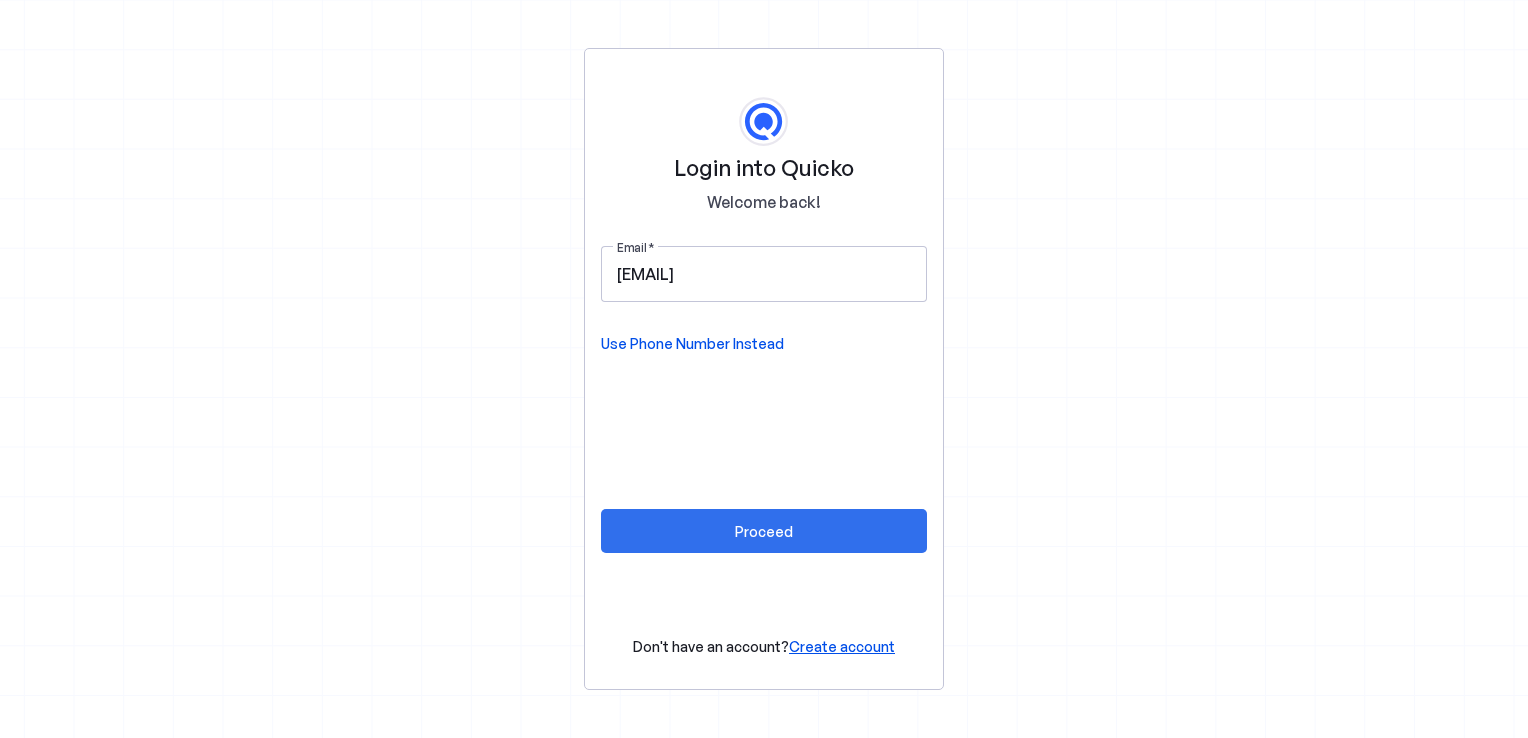 click on "Proceed" at bounding box center [764, 531] 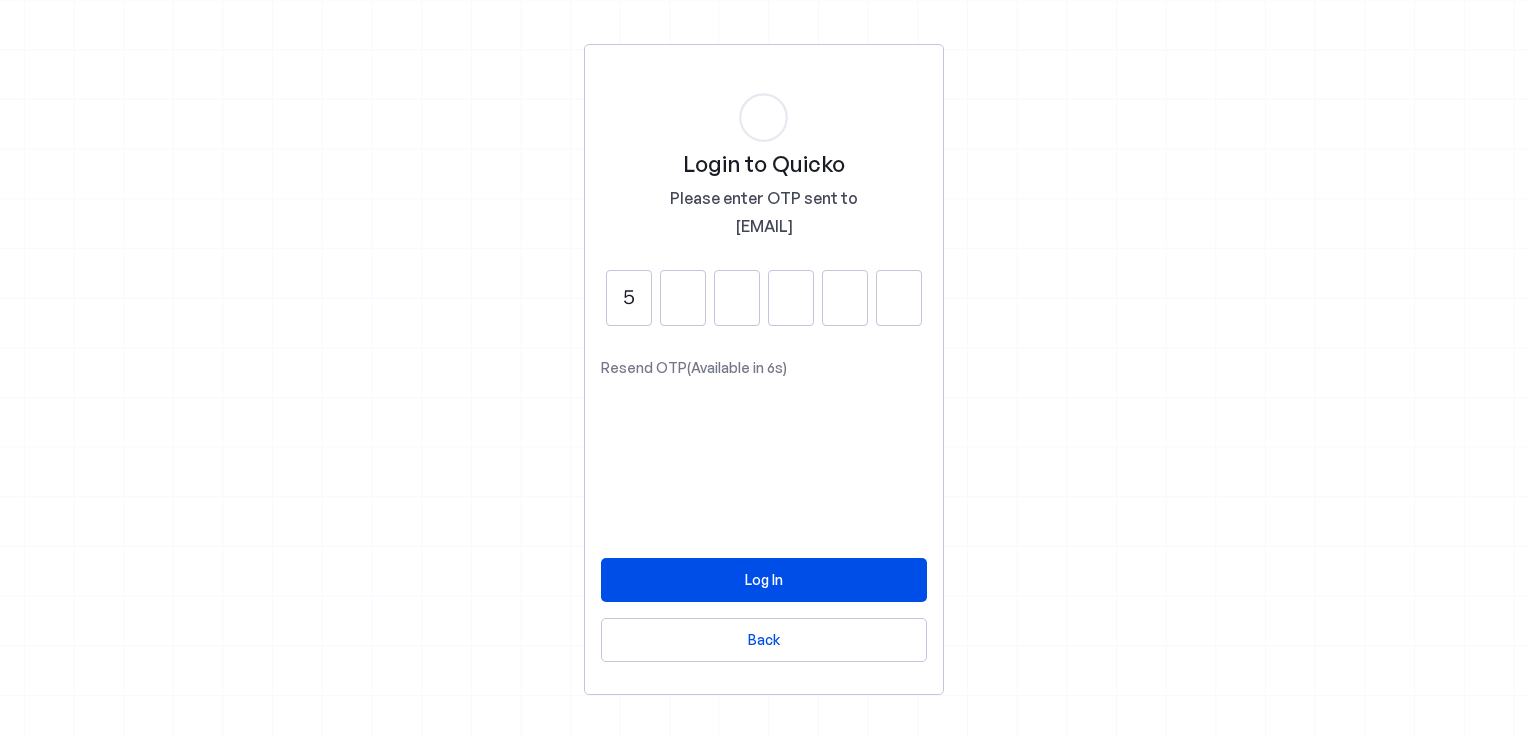 type on "5" 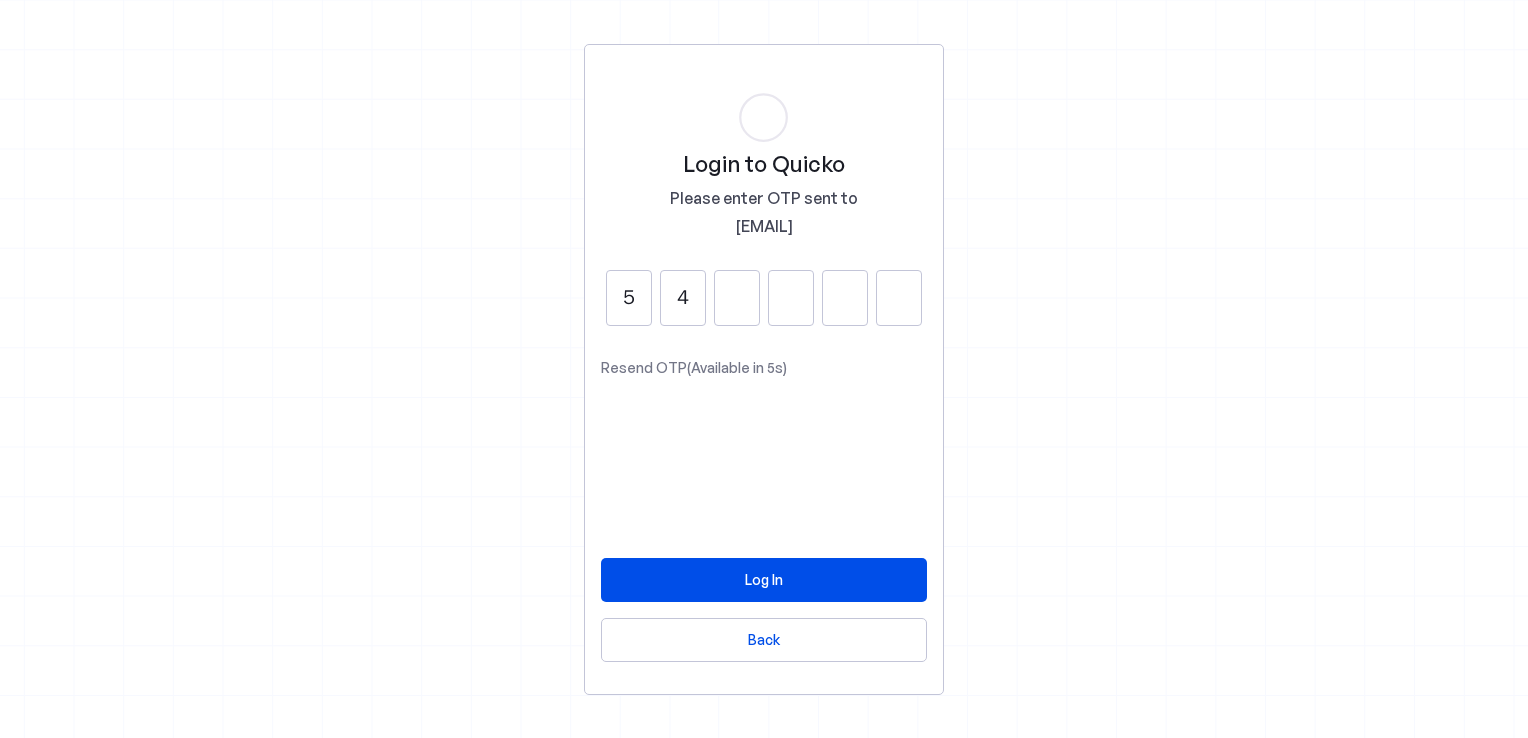 type on "4" 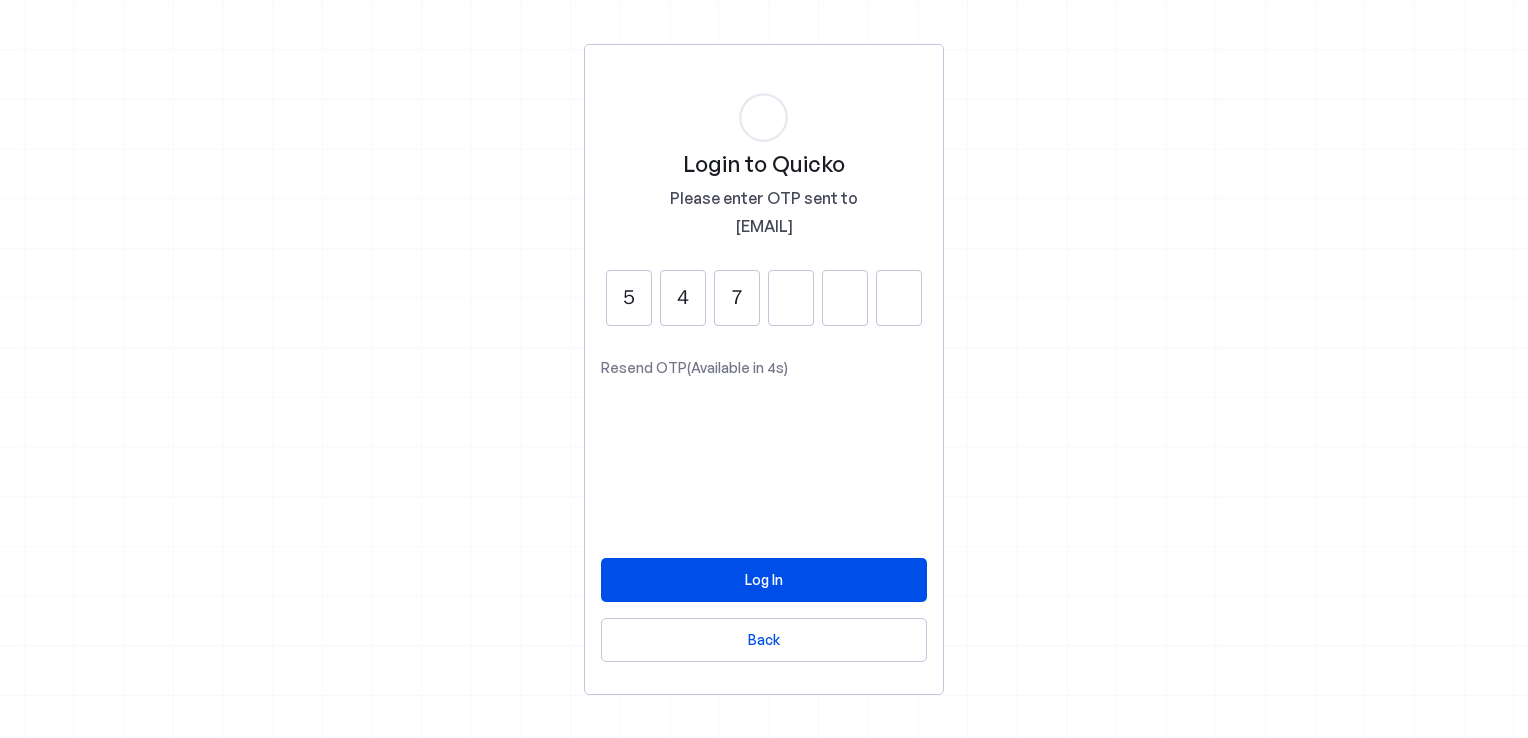 type on "7" 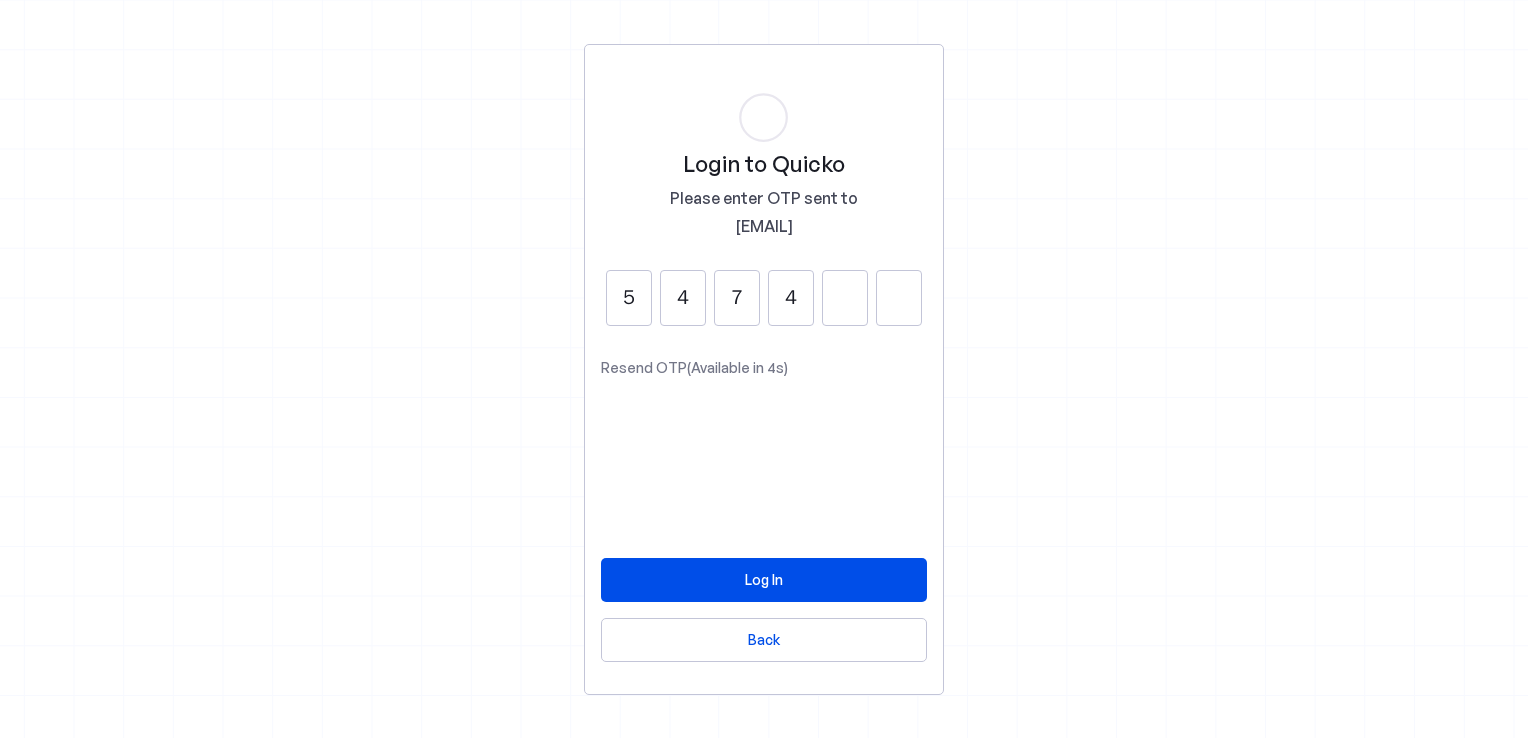 type on "4" 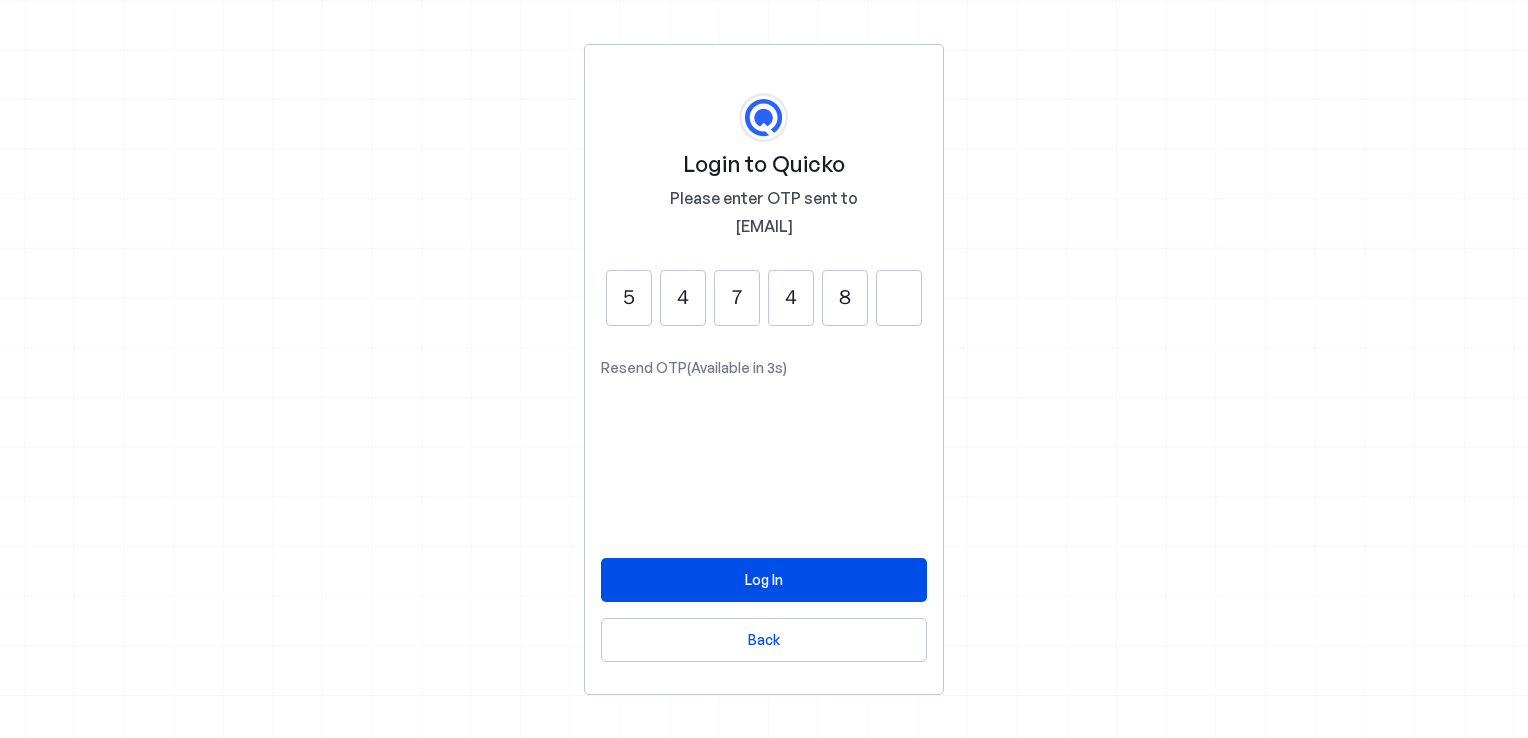 type on "8" 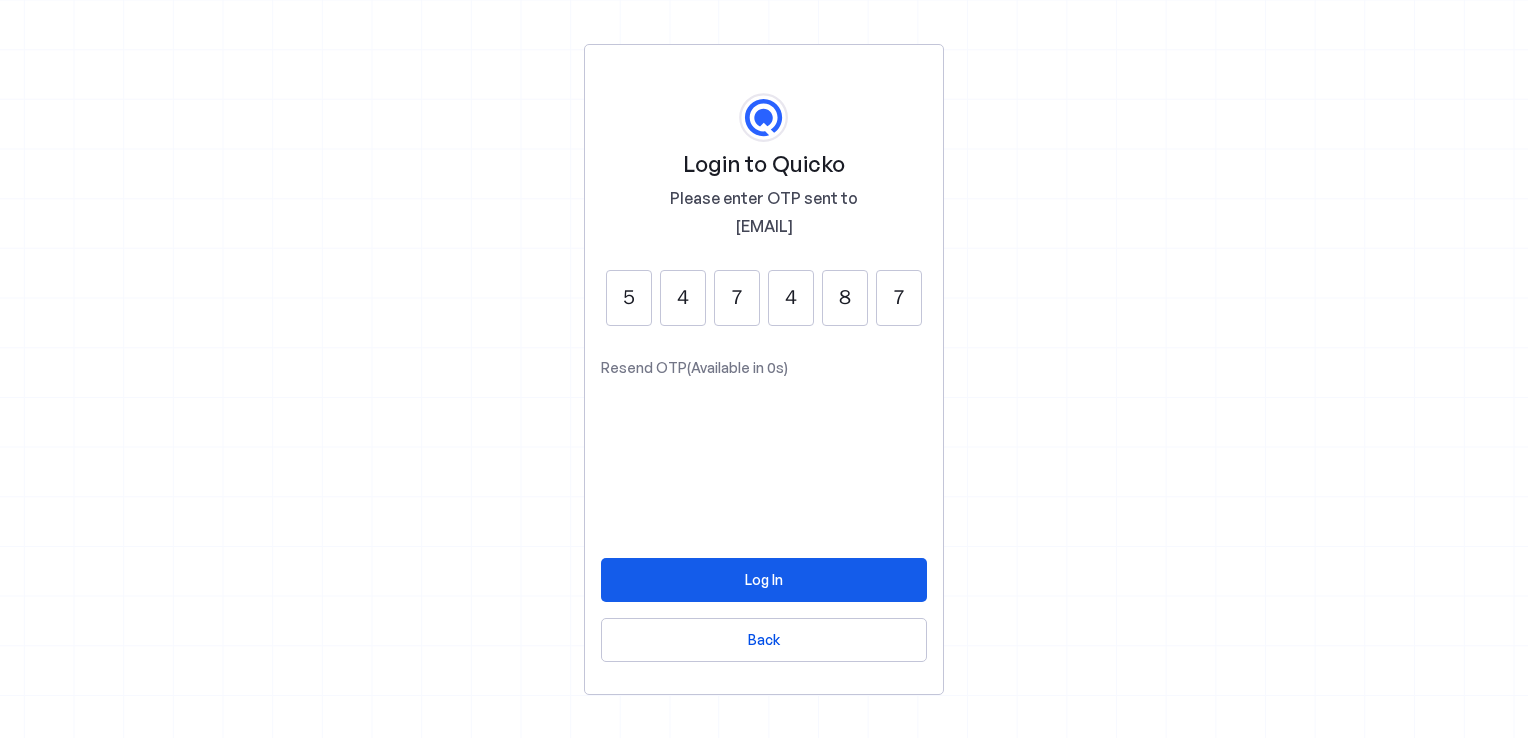 type on "7" 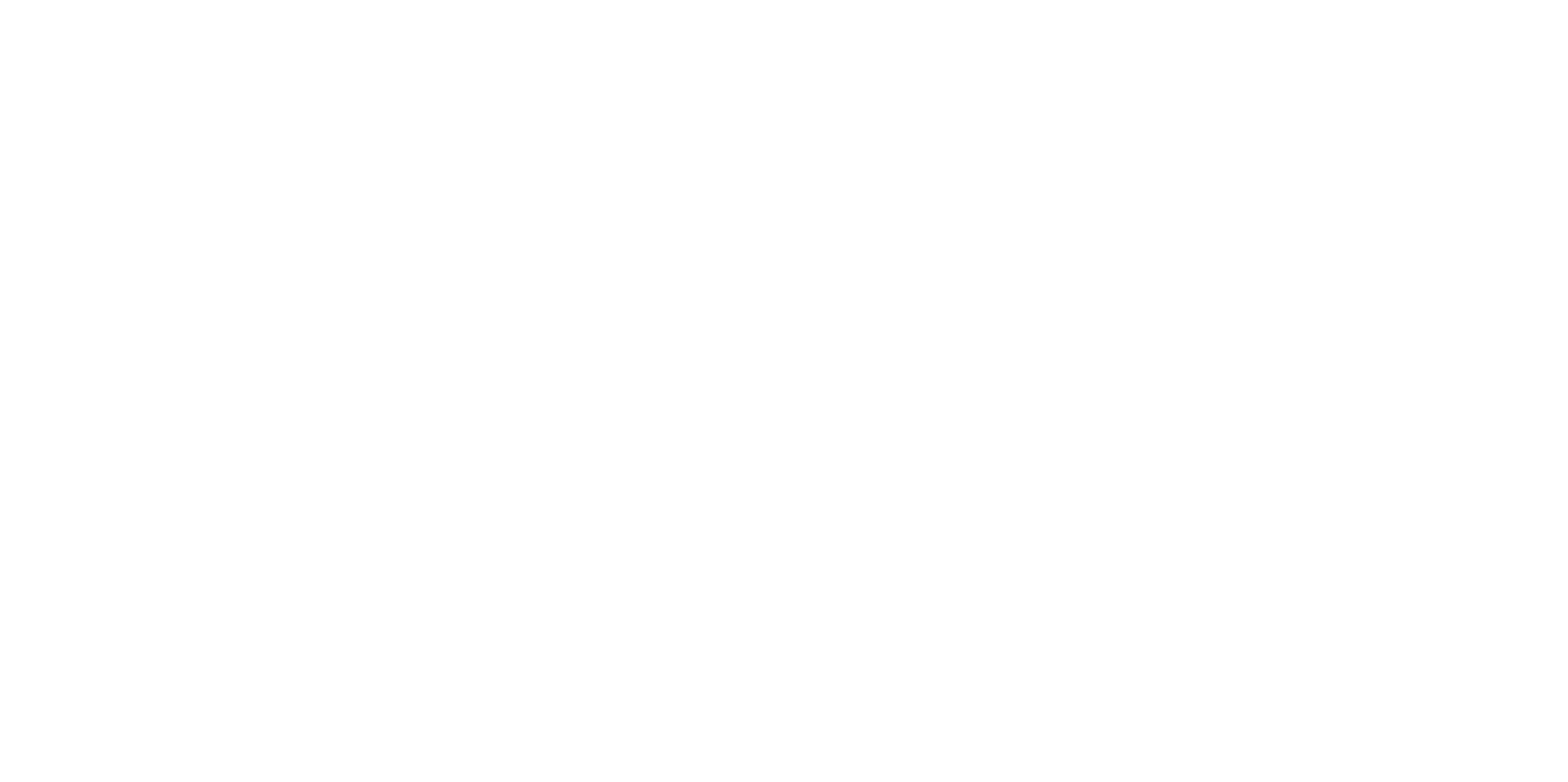 scroll, scrollTop: 0, scrollLeft: 0, axis: both 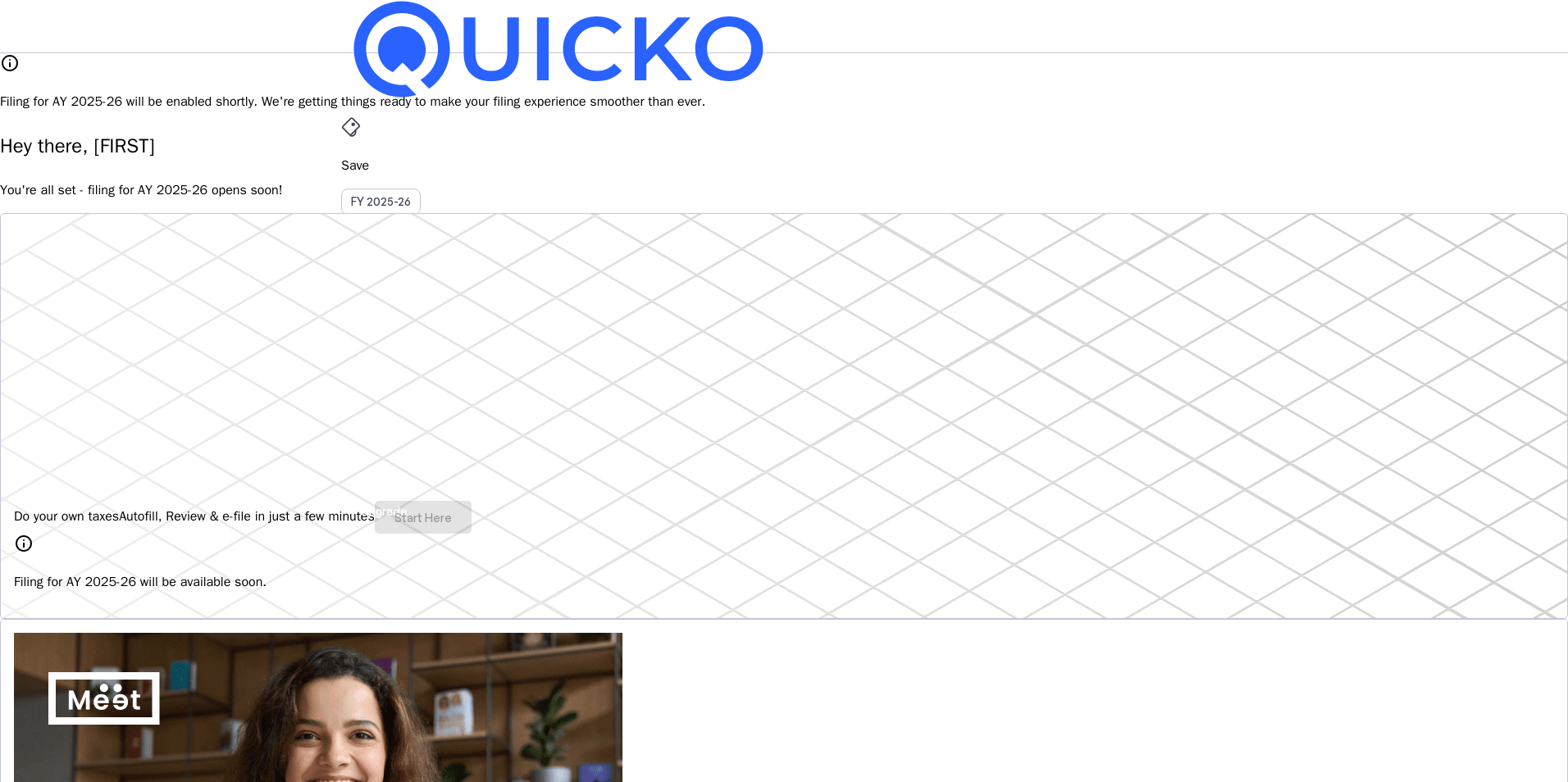 click on "More" at bounding box center [784, 407] 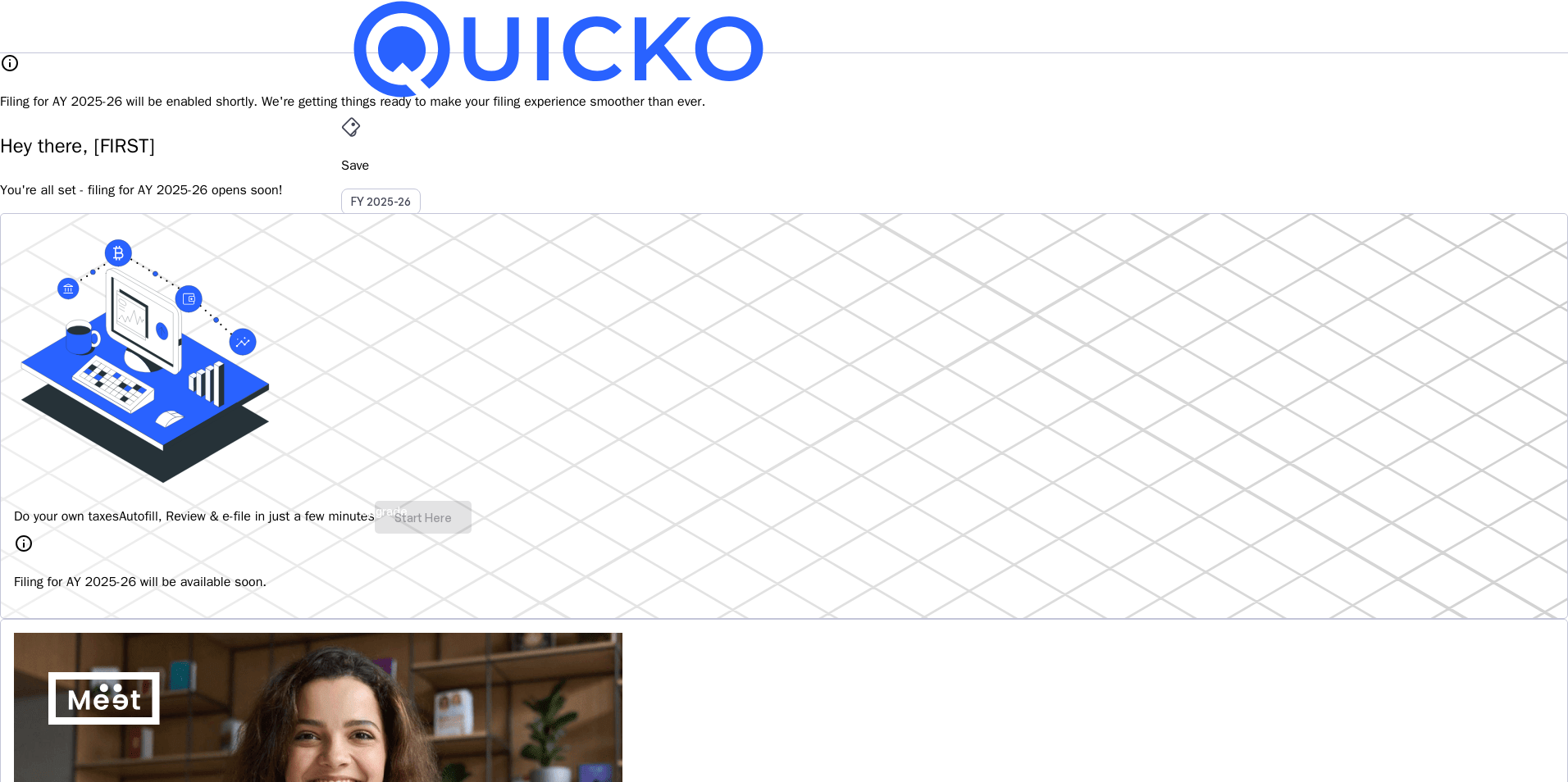 click on "PP" at bounding box center (354, 481) 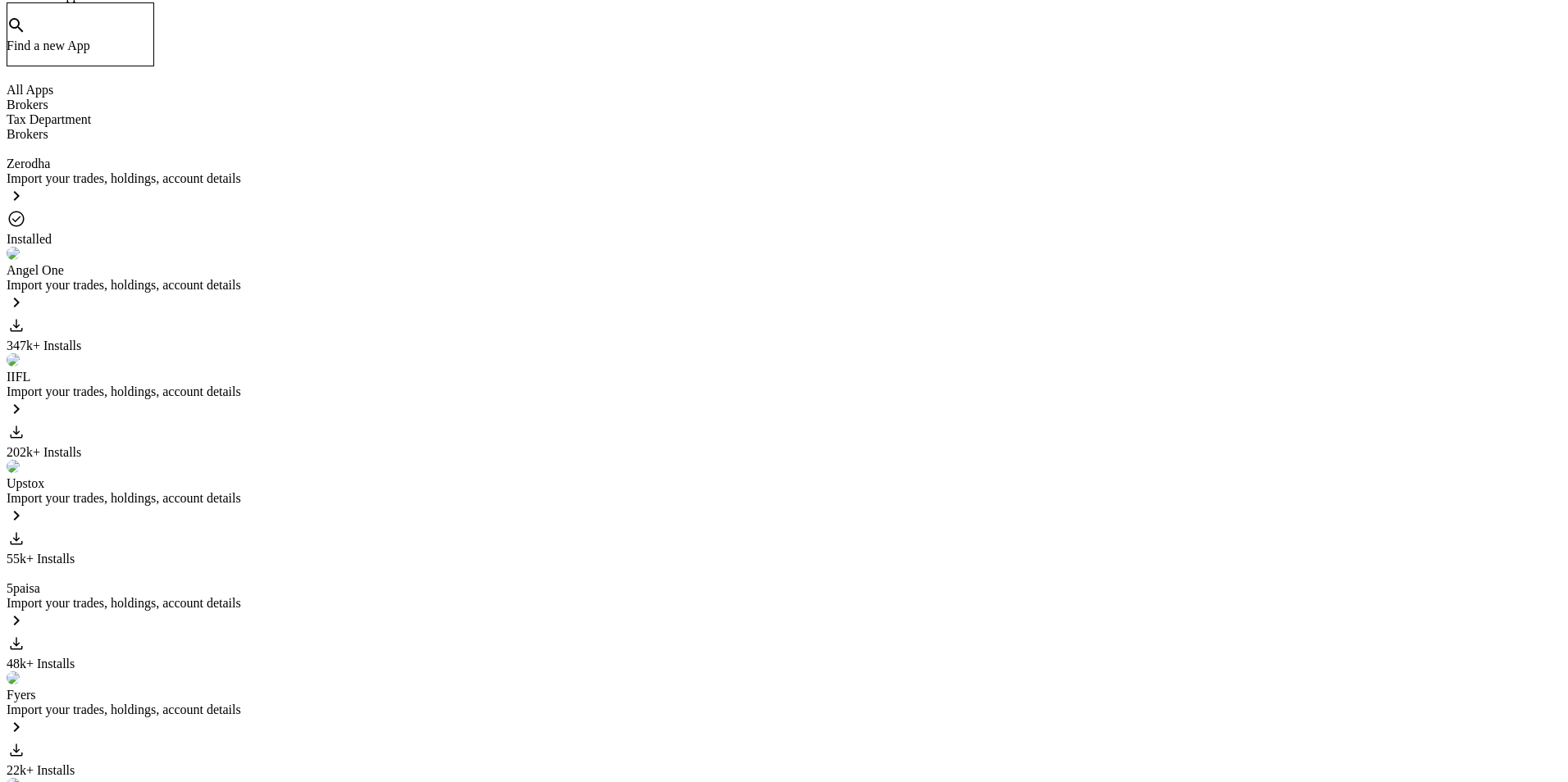 scroll, scrollTop: 170, scrollLeft: 0, axis: vertical 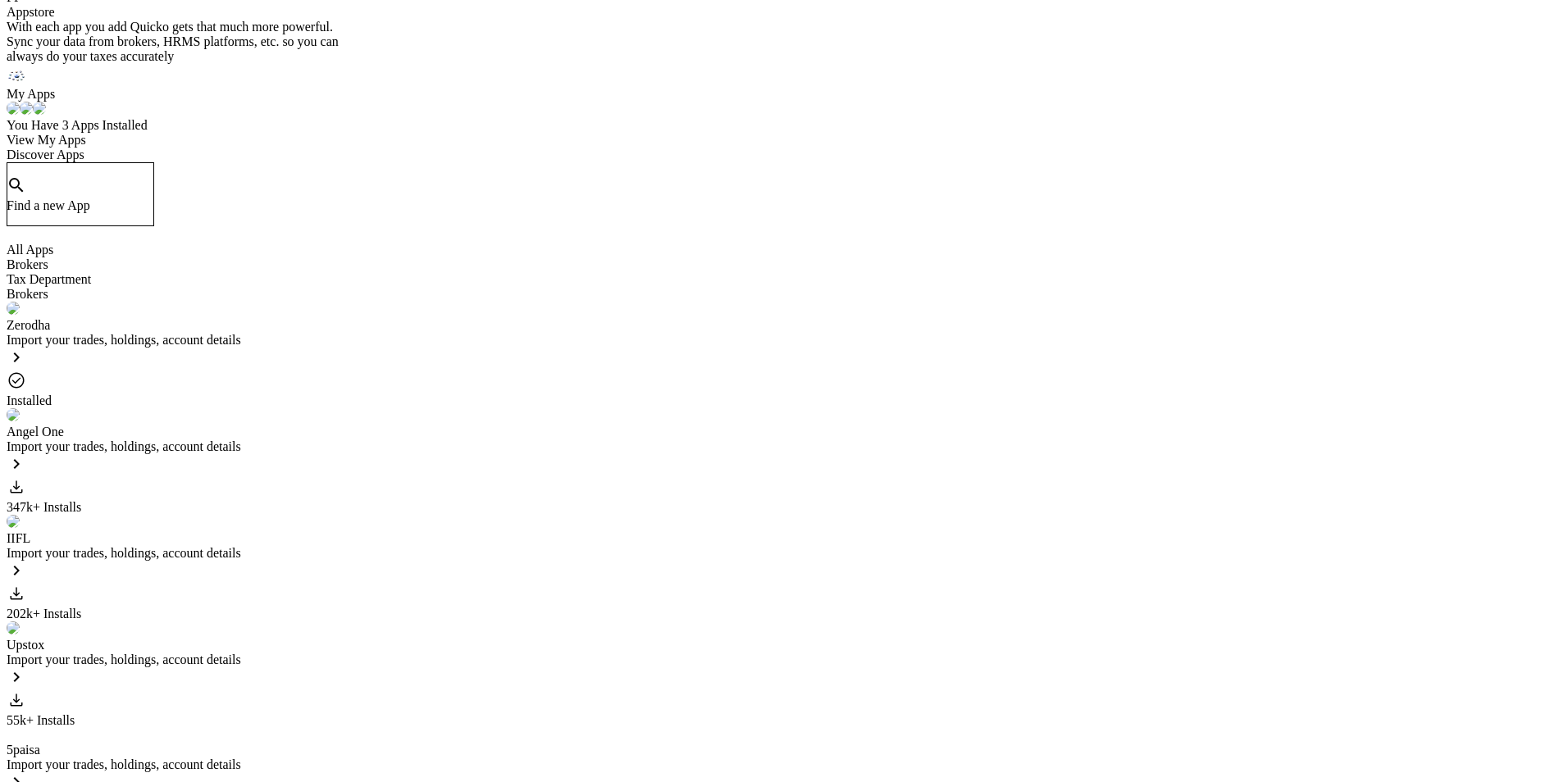 click on "View My Apps" at bounding box center (46, 139) 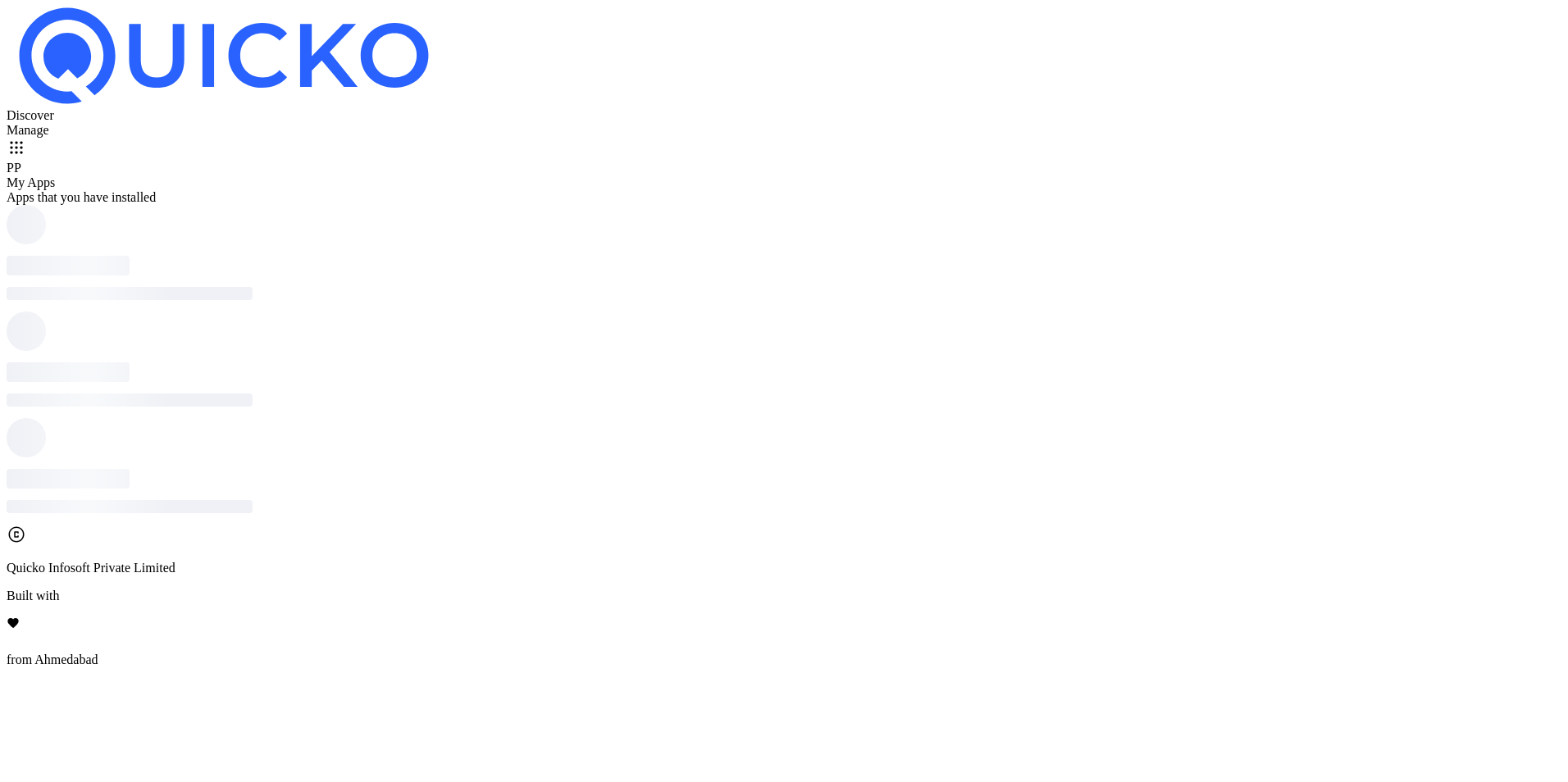 scroll, scrollTop: 0, scrollLeft: 0, axis: both 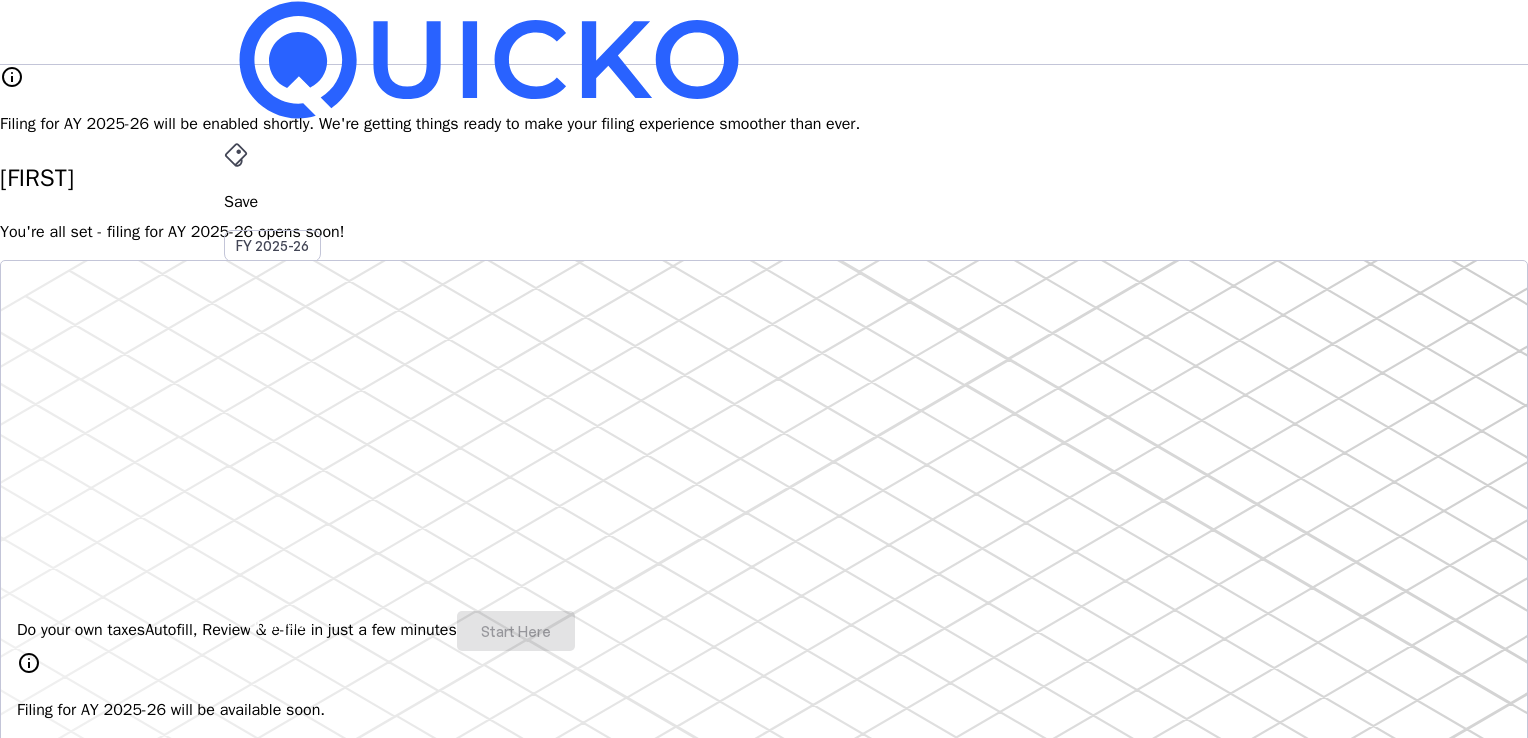 click on "PP" at bounding box center (240, 587) 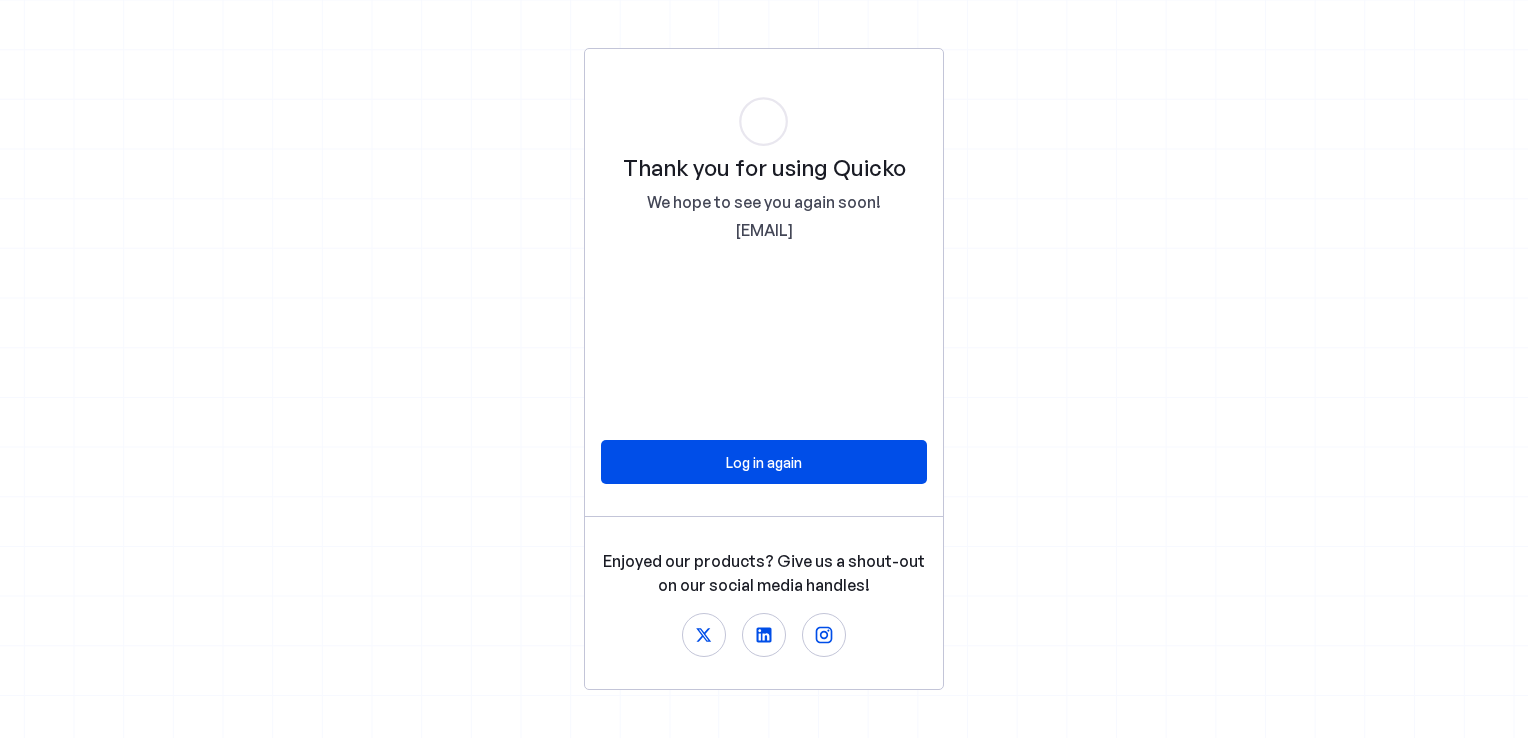 scroll, scrollTop: 0, scrollLeft: 0, axis: both 